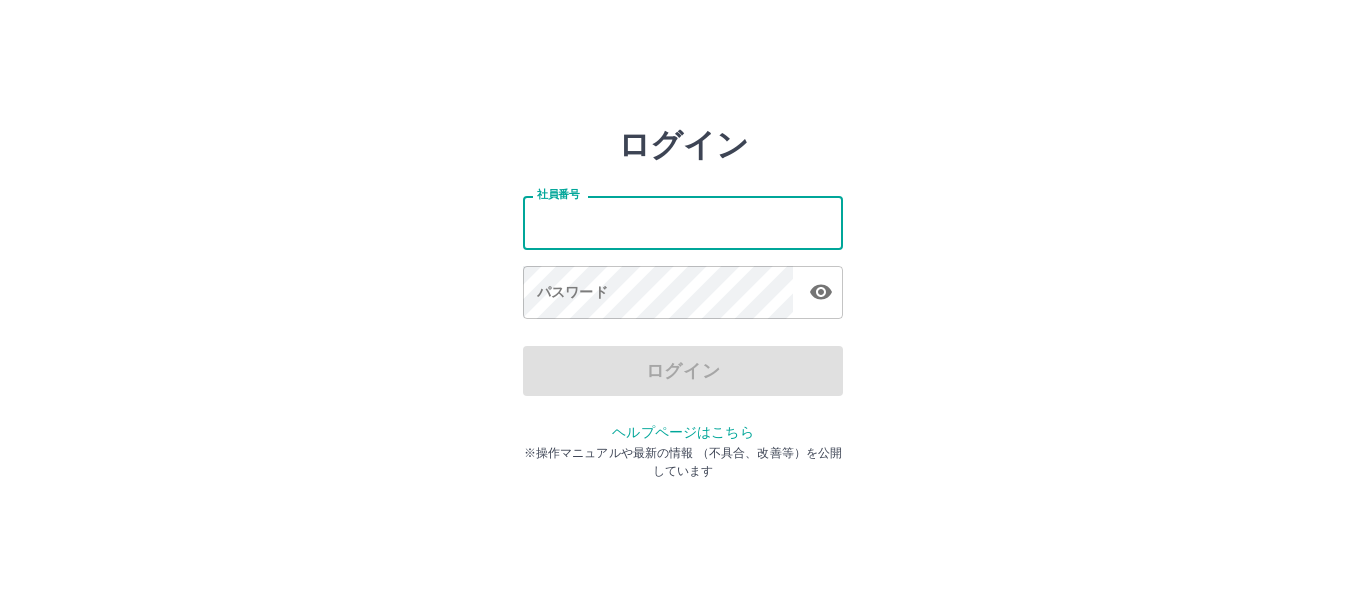 scroll, scrollTop: 0, scrollLeft: 0, axis: both 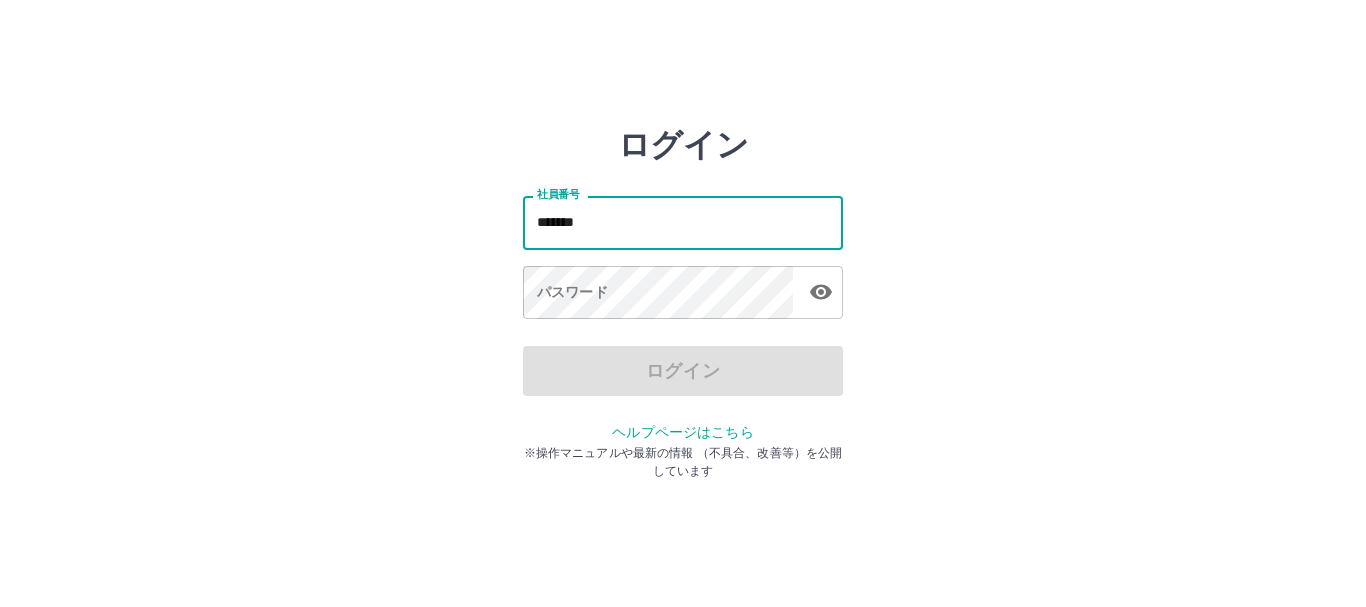 type on "*******" 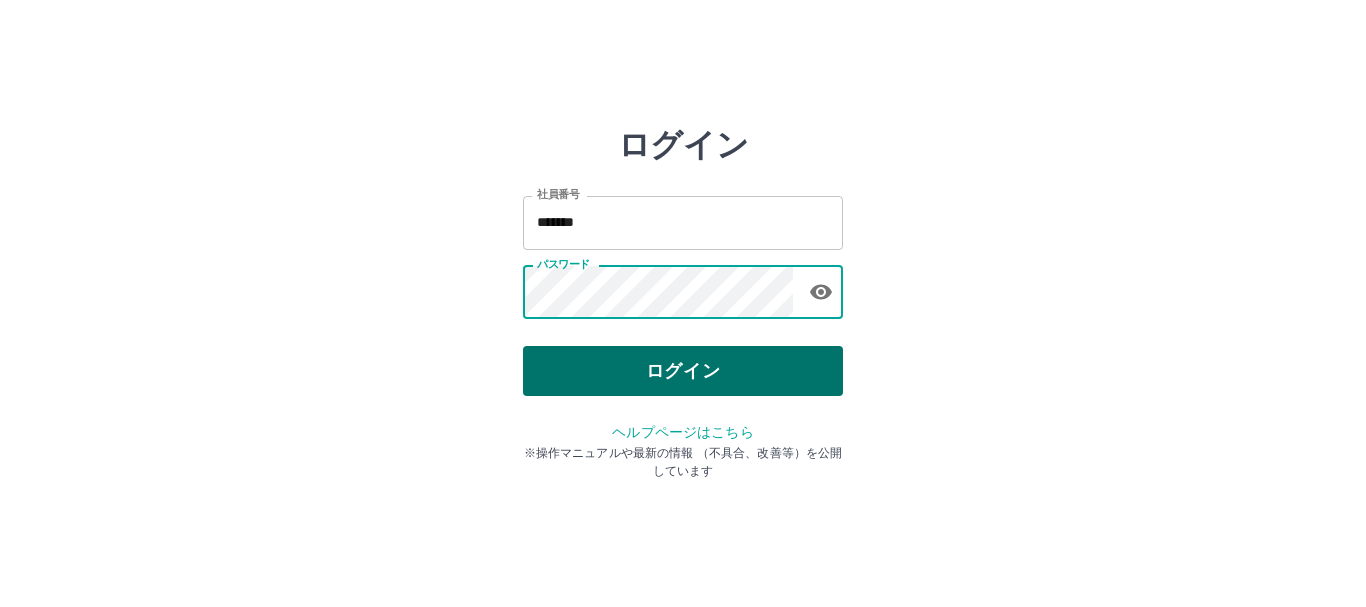 click on "ログイン" at bounding box center (683, 371) 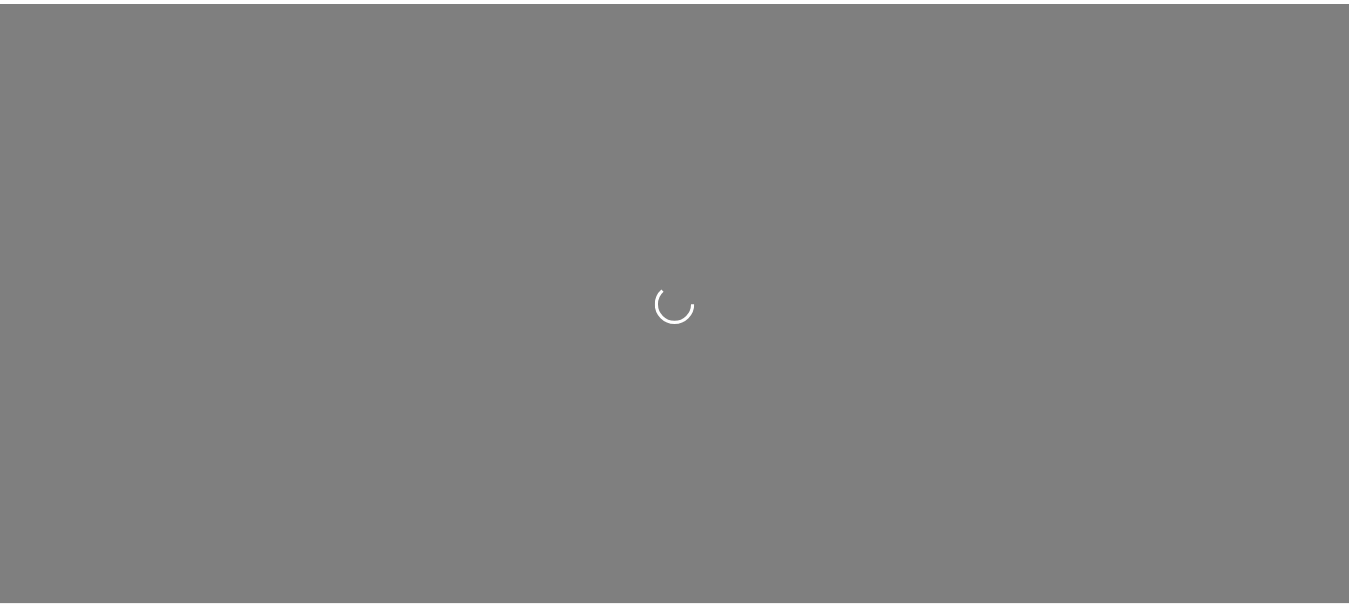 scroll, scrollTop: 0, scrollLeft: 0, axis: both 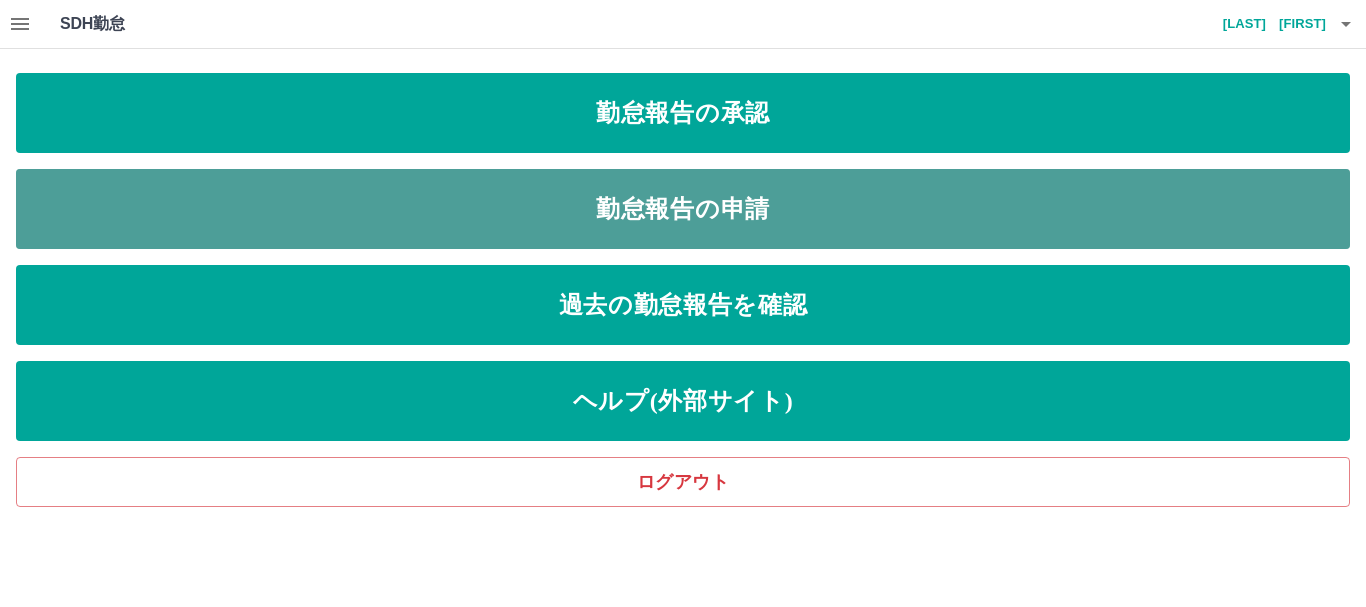 click on "勤怠報告の申請" at bounding box center [683, 209] 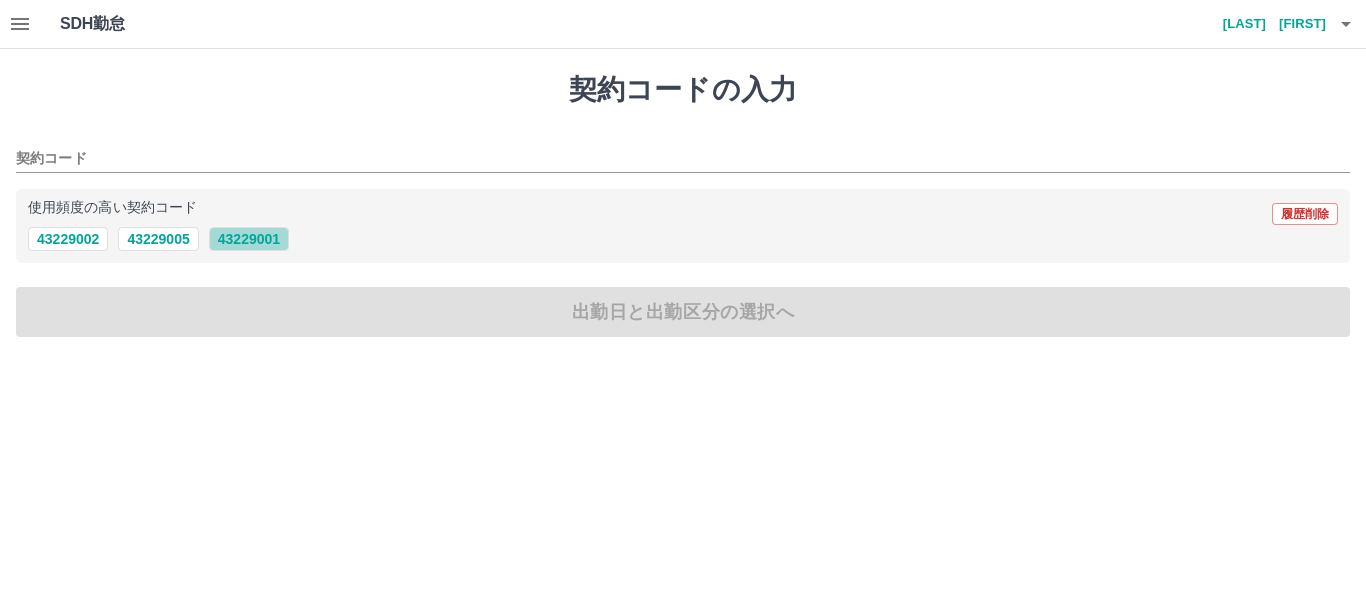 click on "43229001" at bounding box center (249, 239) 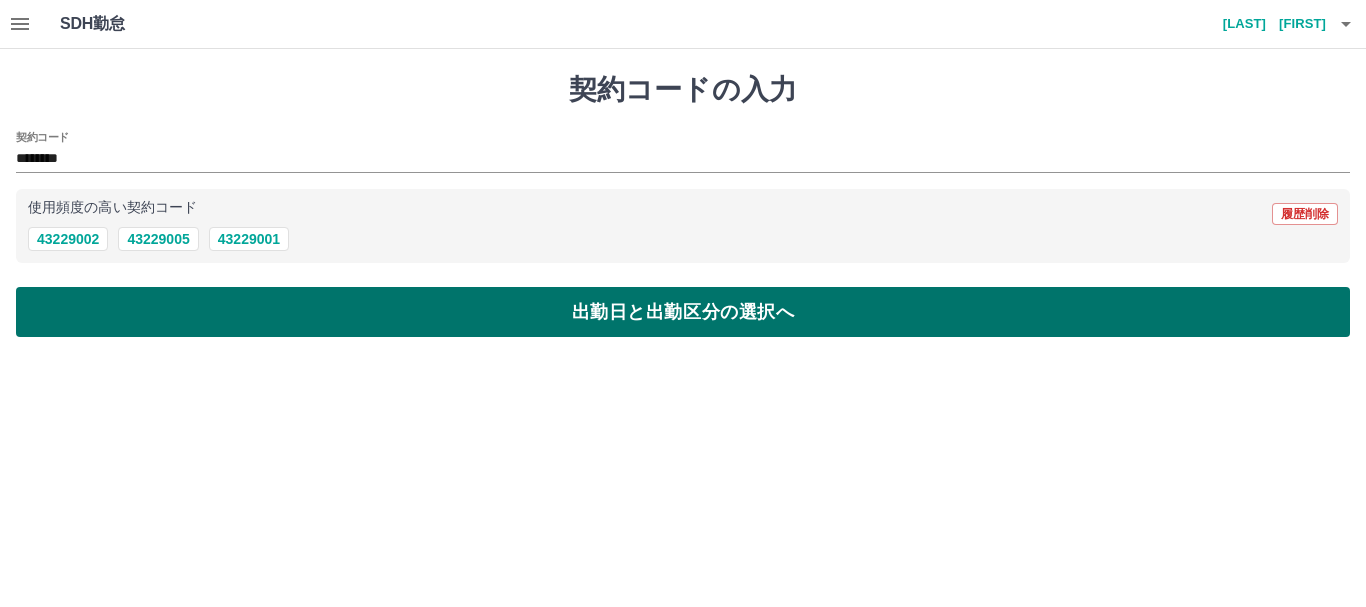 click on "出勤日と出勤区分の選択へ" at bounding box center [683, 312] 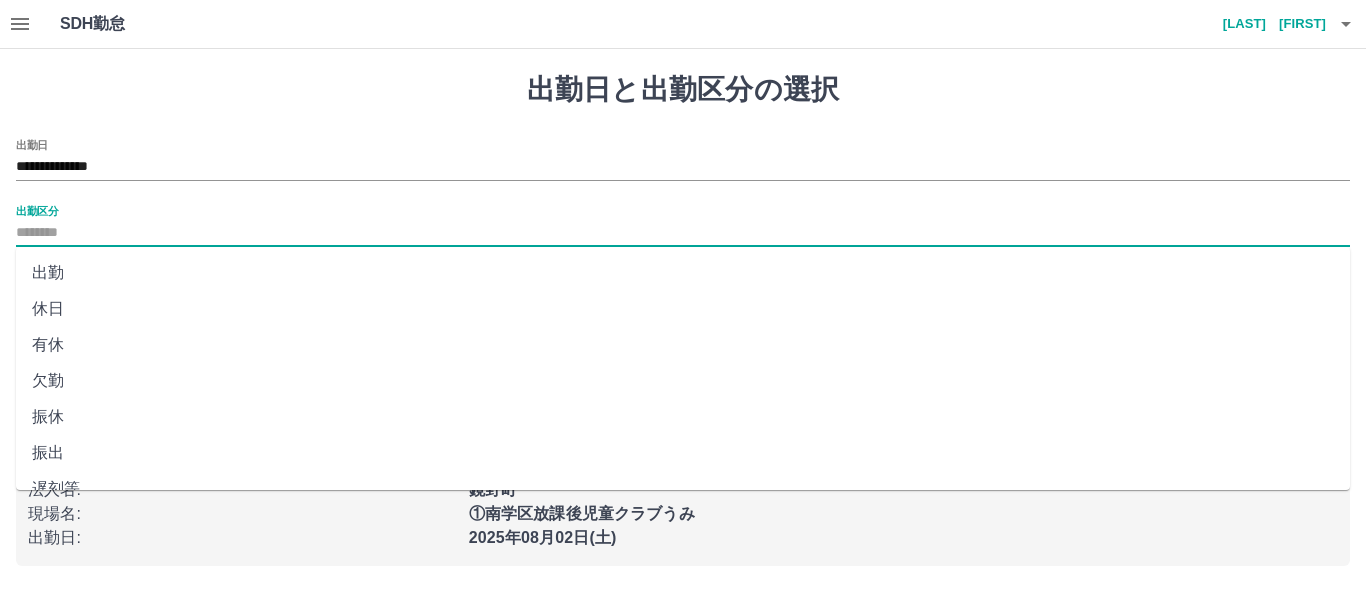 click on "出勤区分" at bounding box center (683, 233) 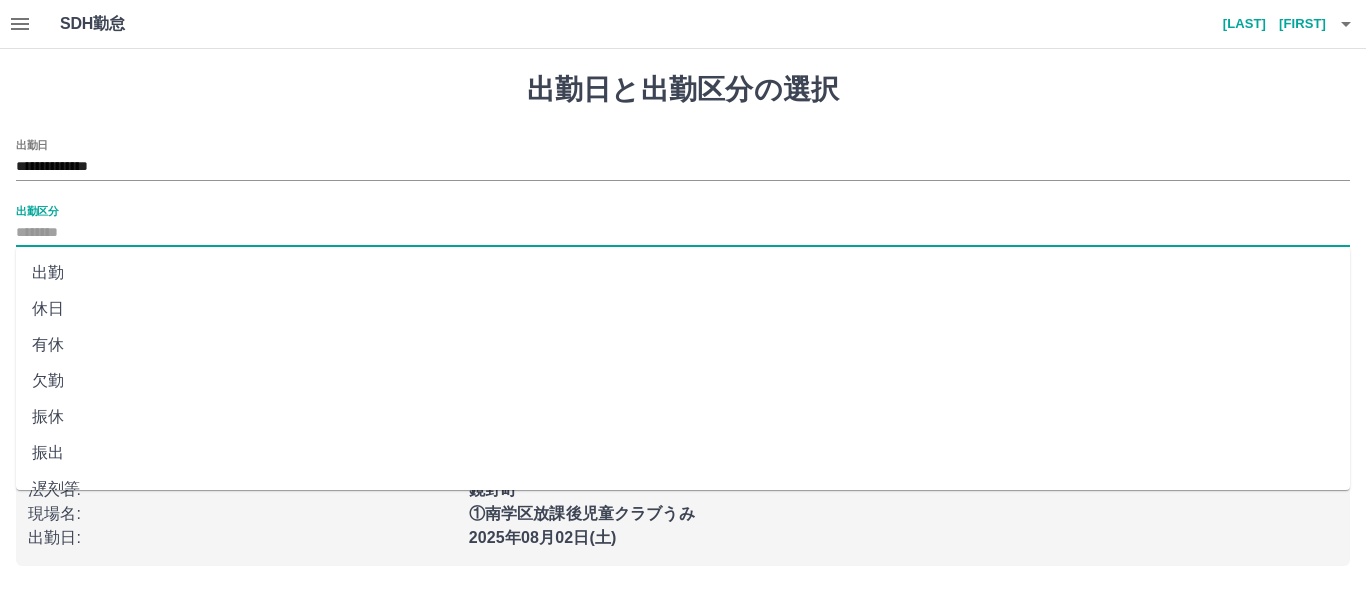 click on "出勤" at bounding box center [683, 273] 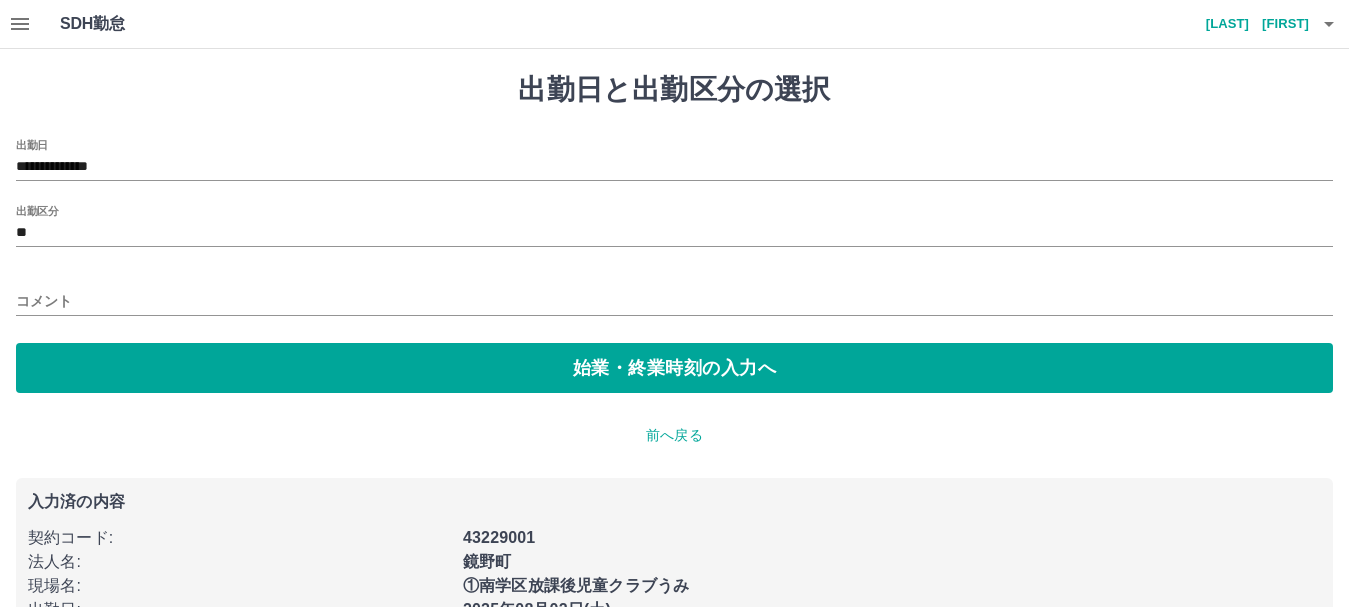 click on "**********" at bounding box center (674, 266) 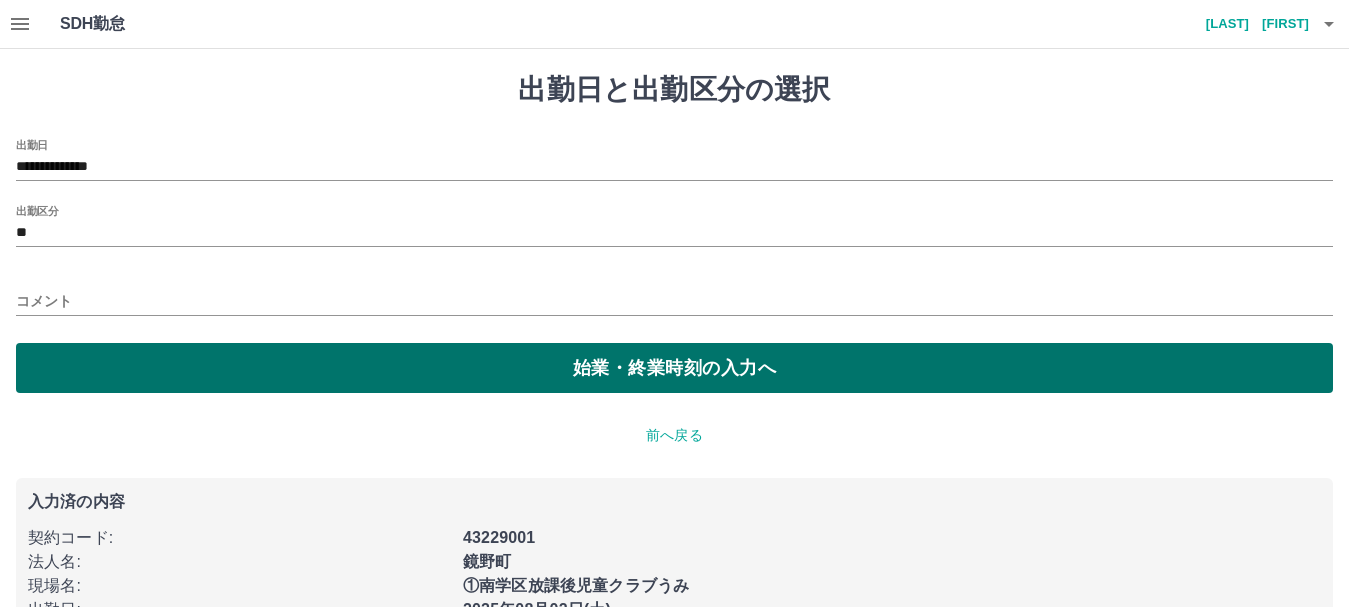 click on "始業・終業時刻の入力へ" at bounding box center [674, 368] 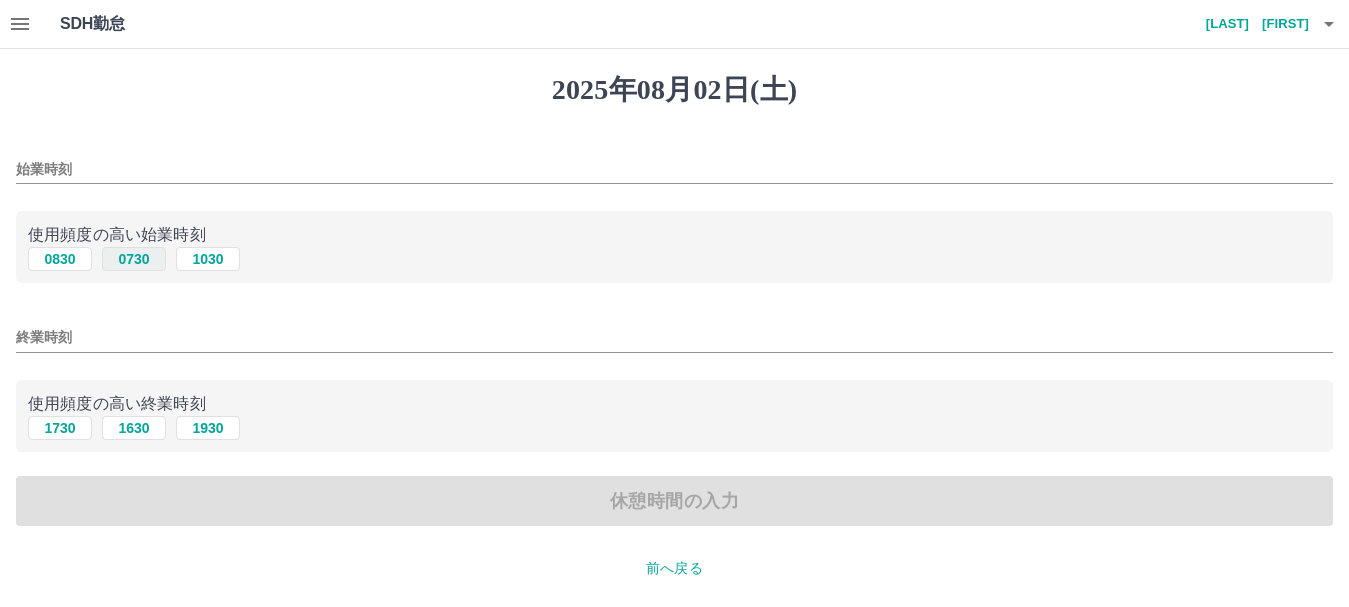 click on "0730" at bounding box center [134, 259] 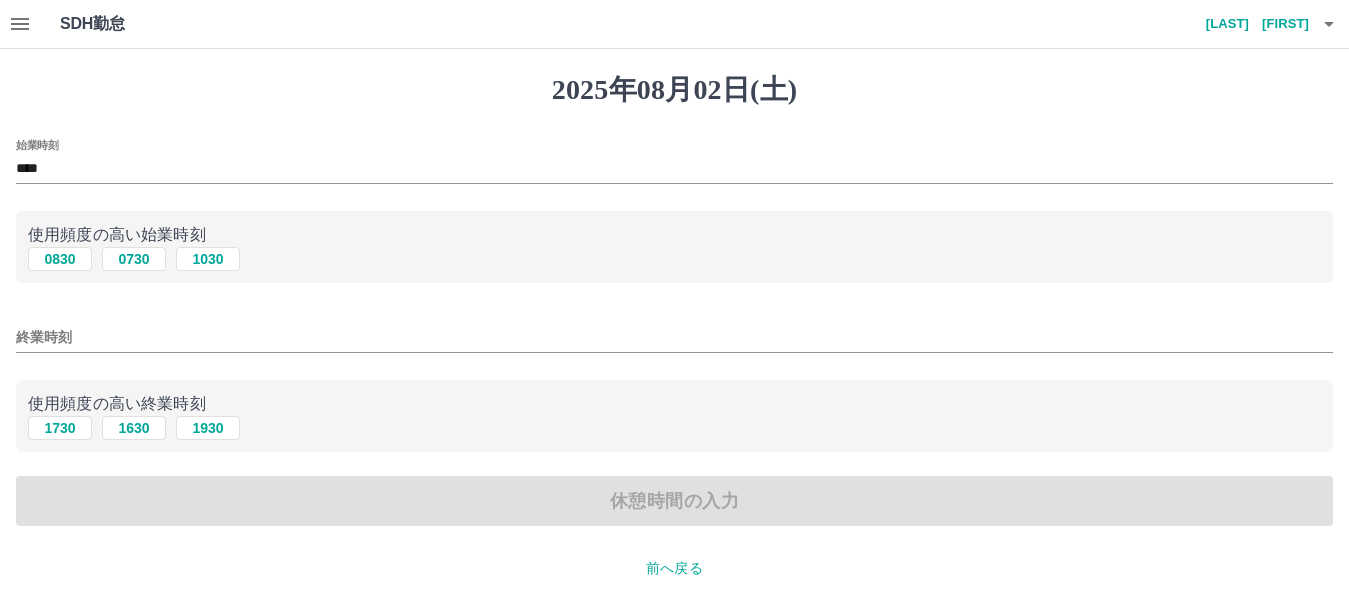 click on "終業時刻" at bounding box center (674, 337) 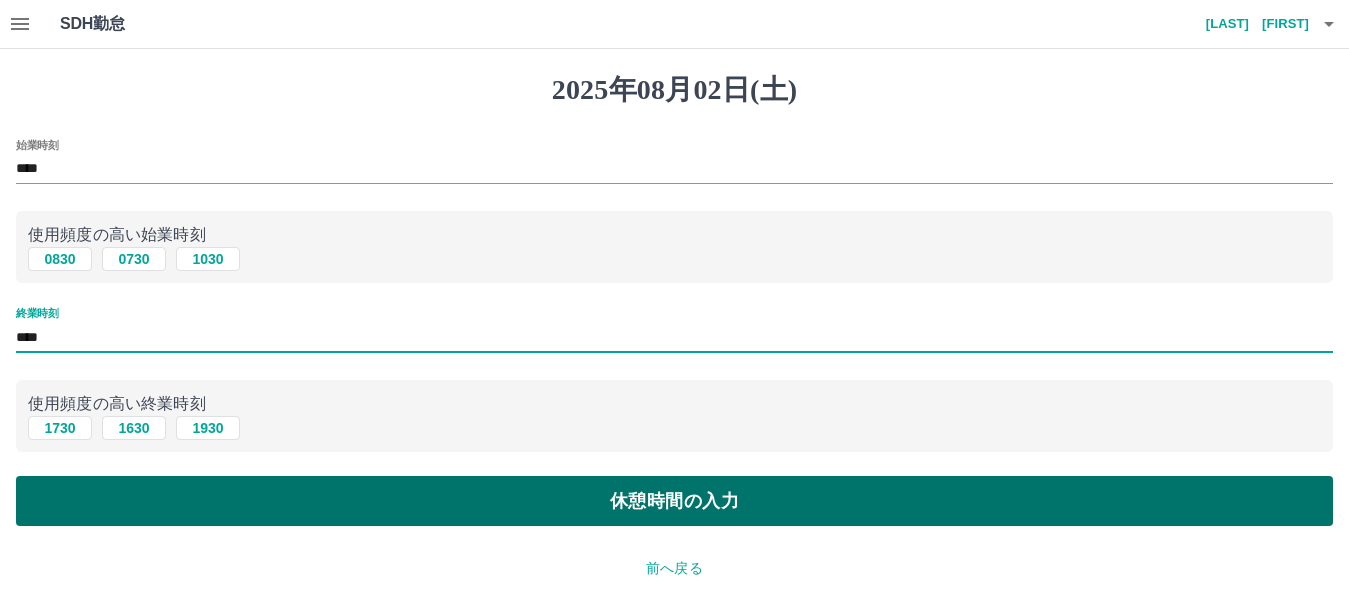 type on "****" 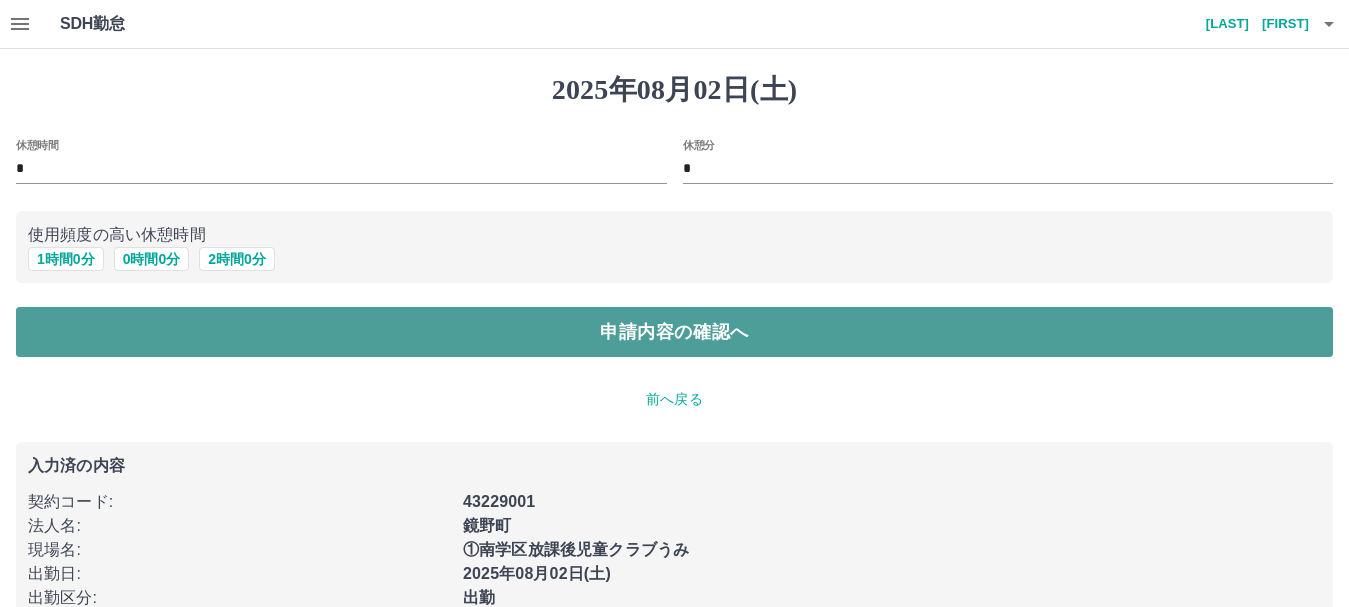 click on "申請内容の確認へ" at bounding box center [674, 332] 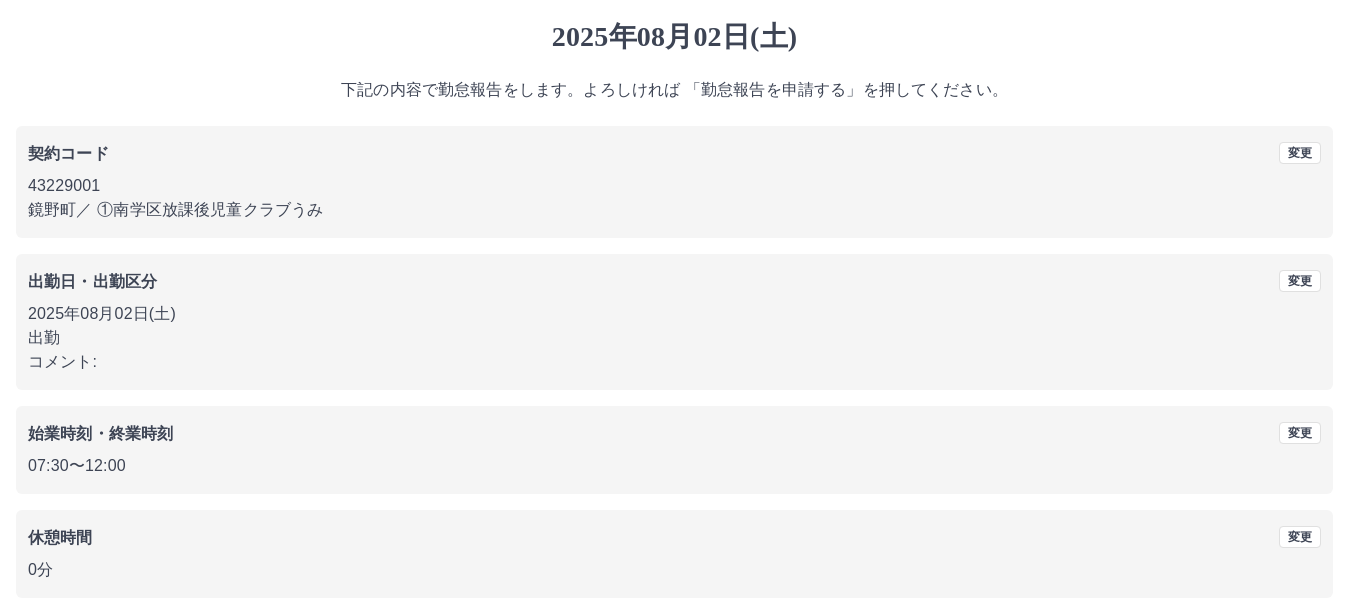 scroll, scrollTop: 142, scrollLeft: 0, axis: vertical 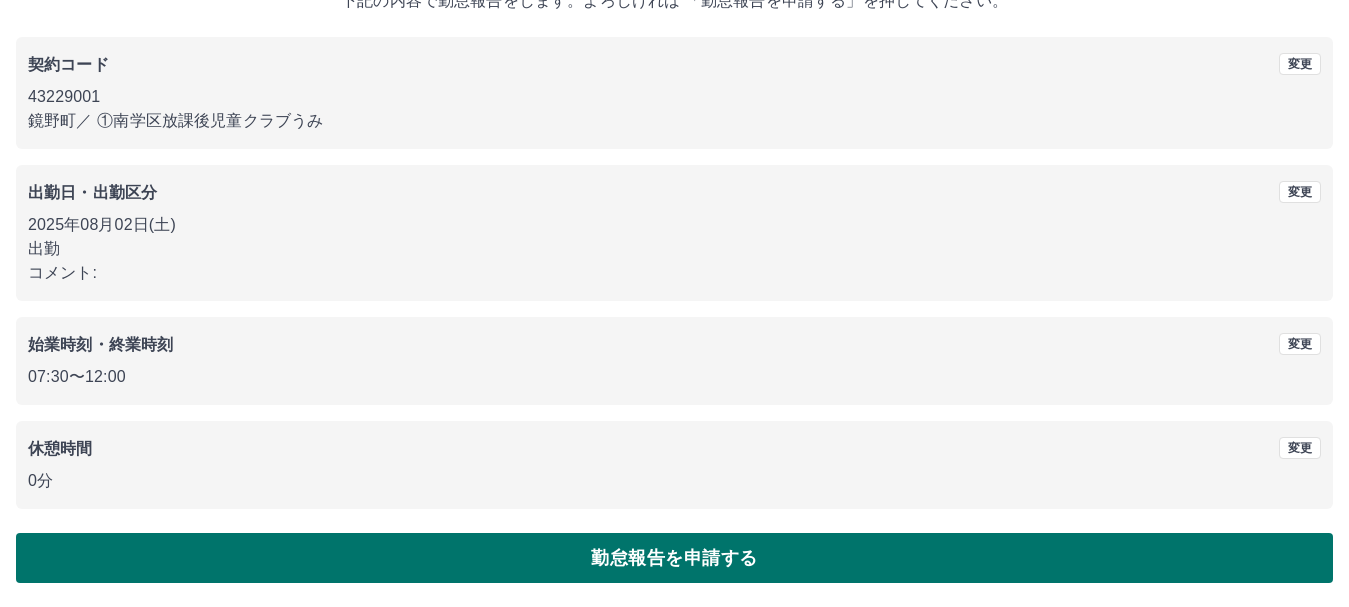 click on "勤怠報告を申請する" at bounding box center (674, 558) 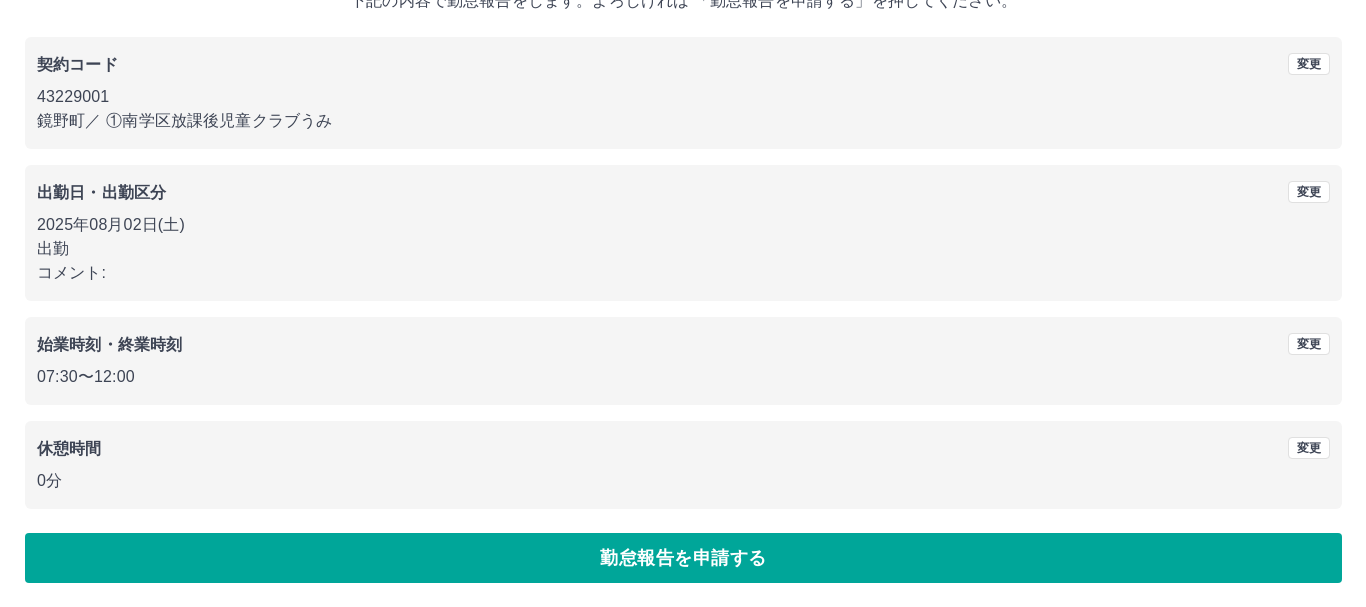 scroll, scrollTop: 0, scrollLeft: 0, axis: both 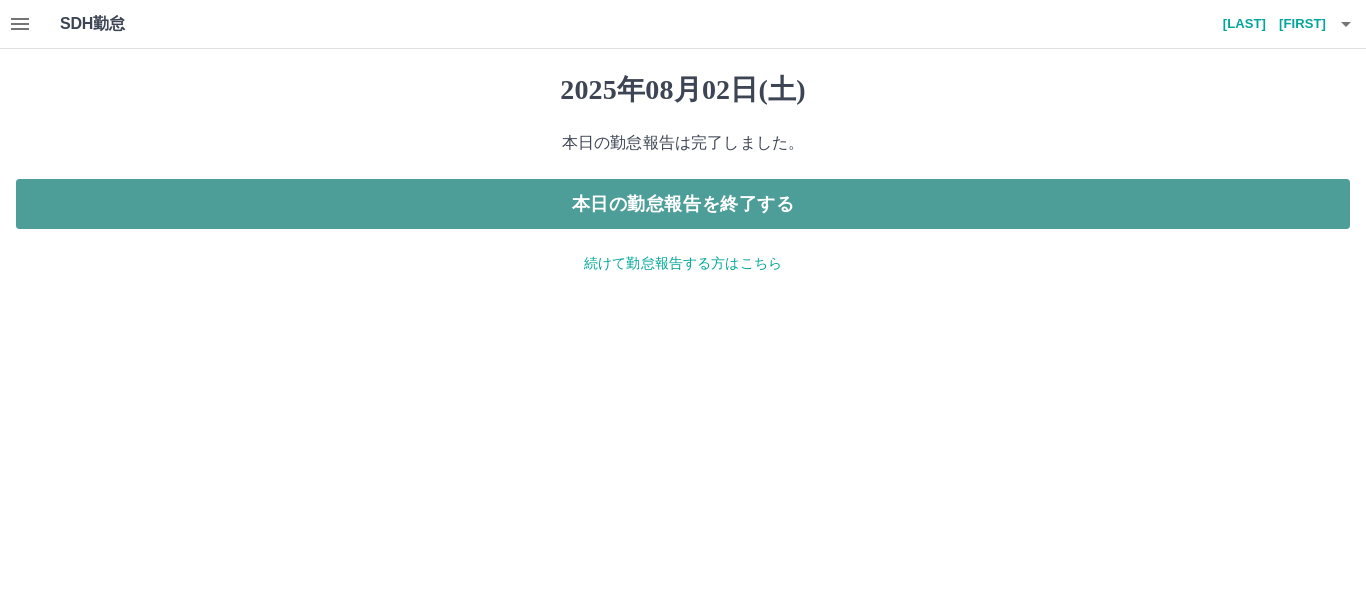 click on "本日の勤怠報告を終了する" at bounding box center [683, 204] 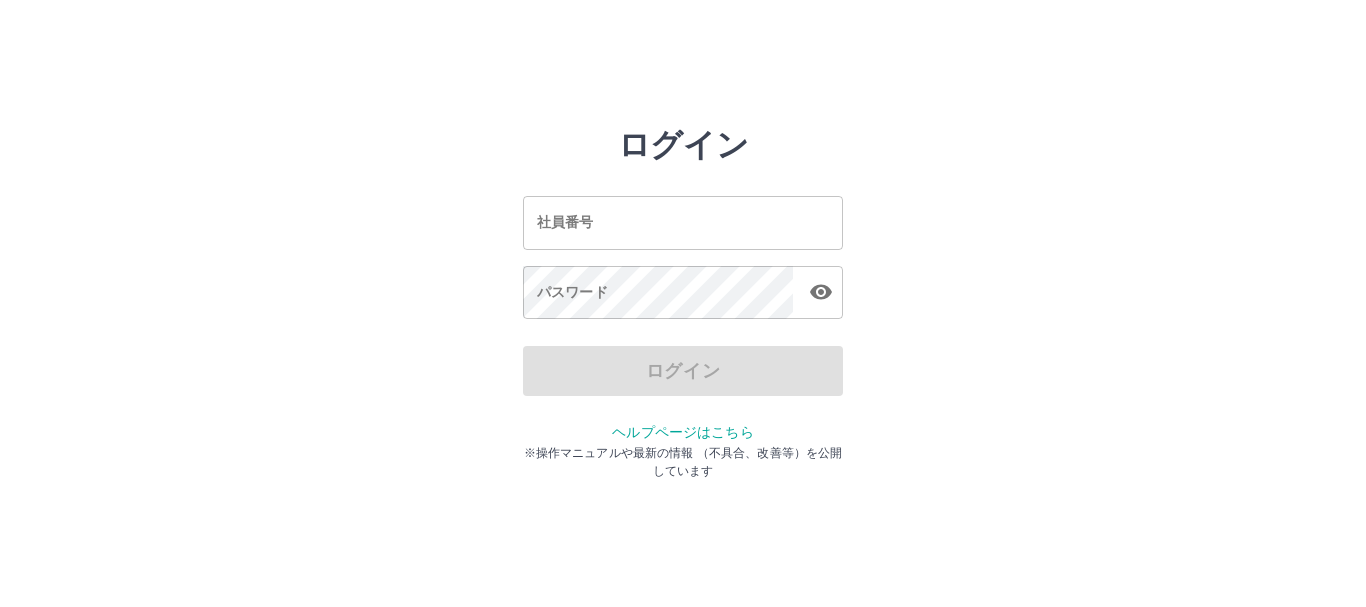 scroll, scrollTop: 0, scrollLeft: 0, axis: both 